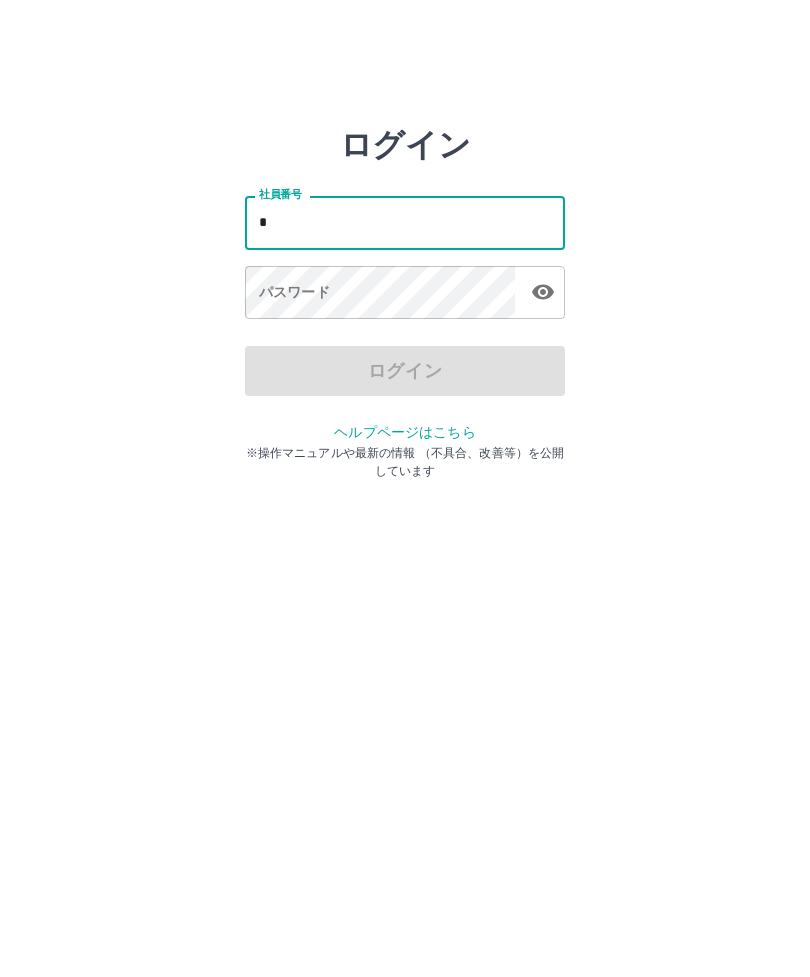 scroll, scrollTop: 0, scrollLeft: 0, axis: both 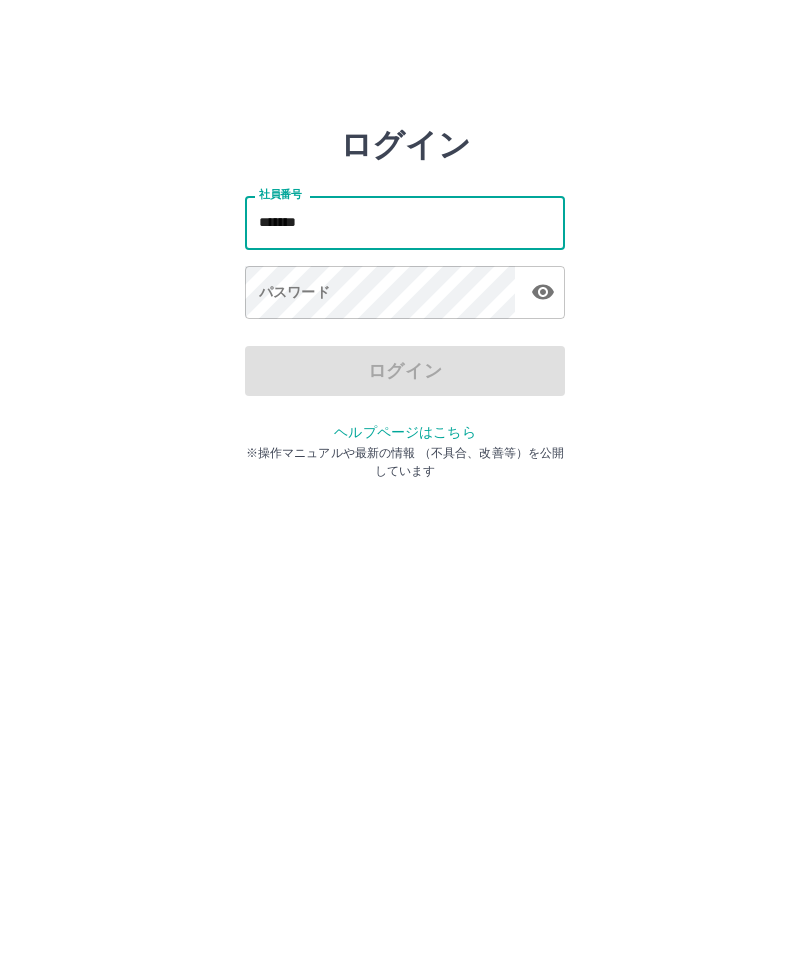 type on "*******" 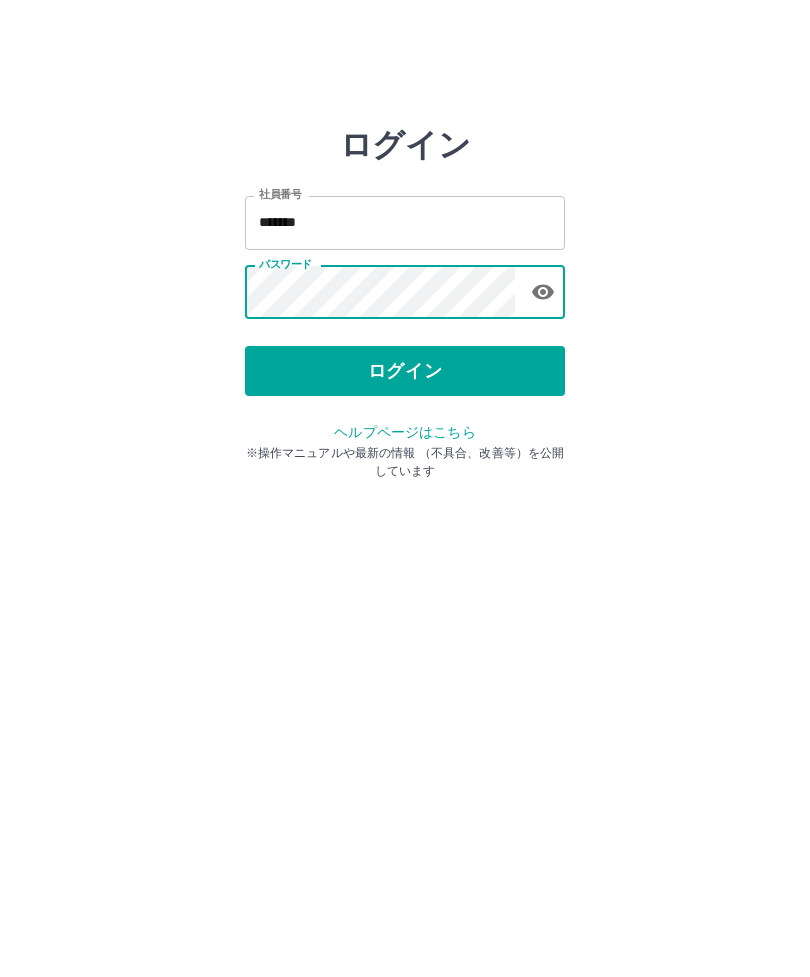 click on "ログイン" at bounding box center (405, 371) 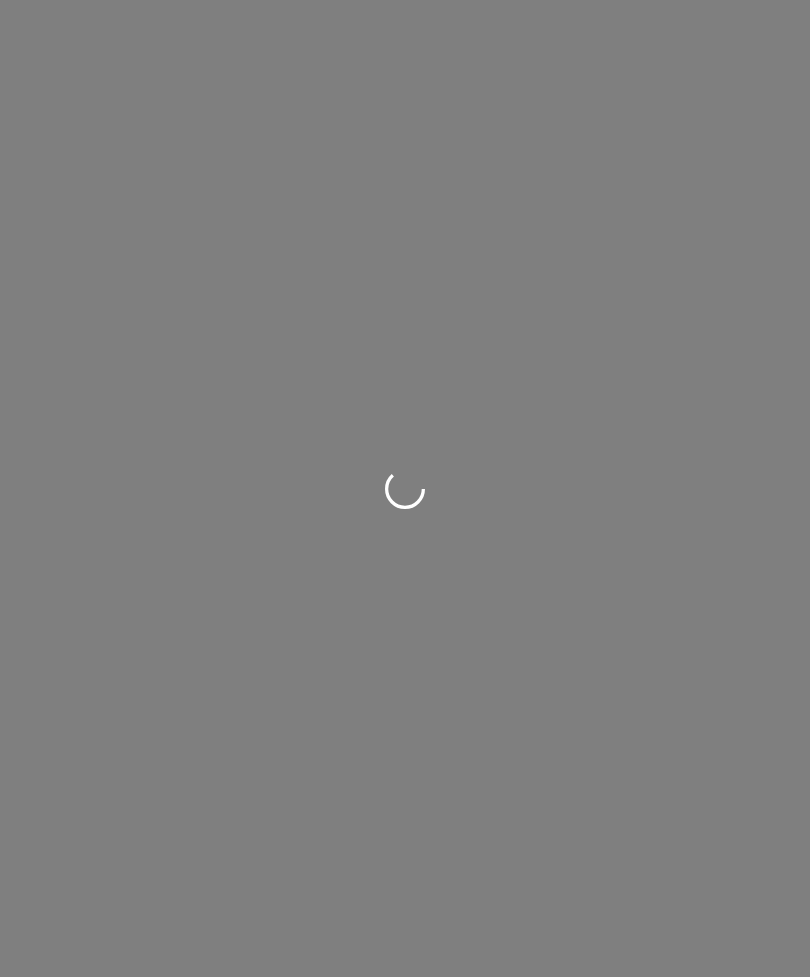 scroll, scrollTop: 0, scrollLeft: 0, axis: both 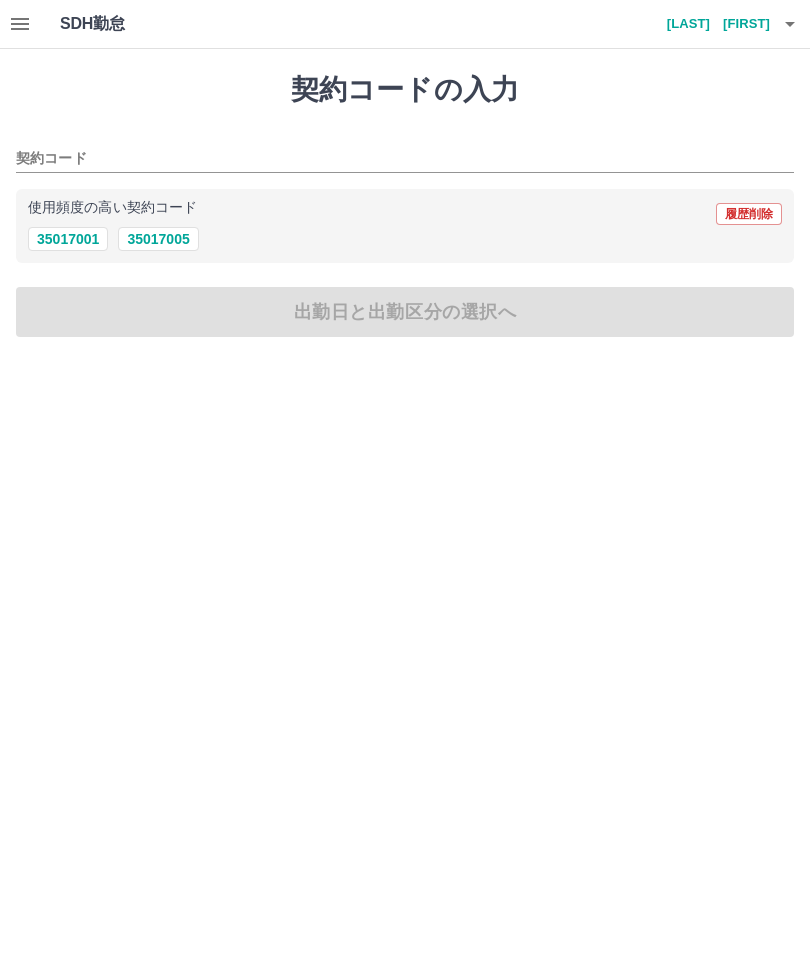 click on "35017001" at bounding box center (68, 239) 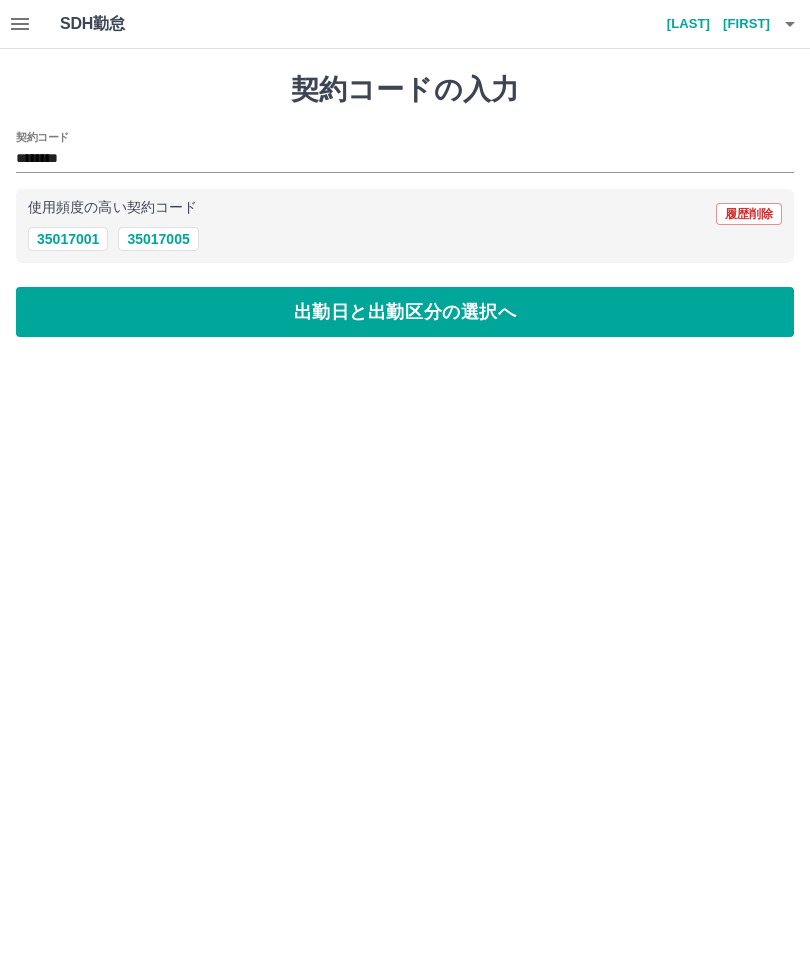 click on "出勤日と出勤区分の選択へ" at bounding box center [405, 312] 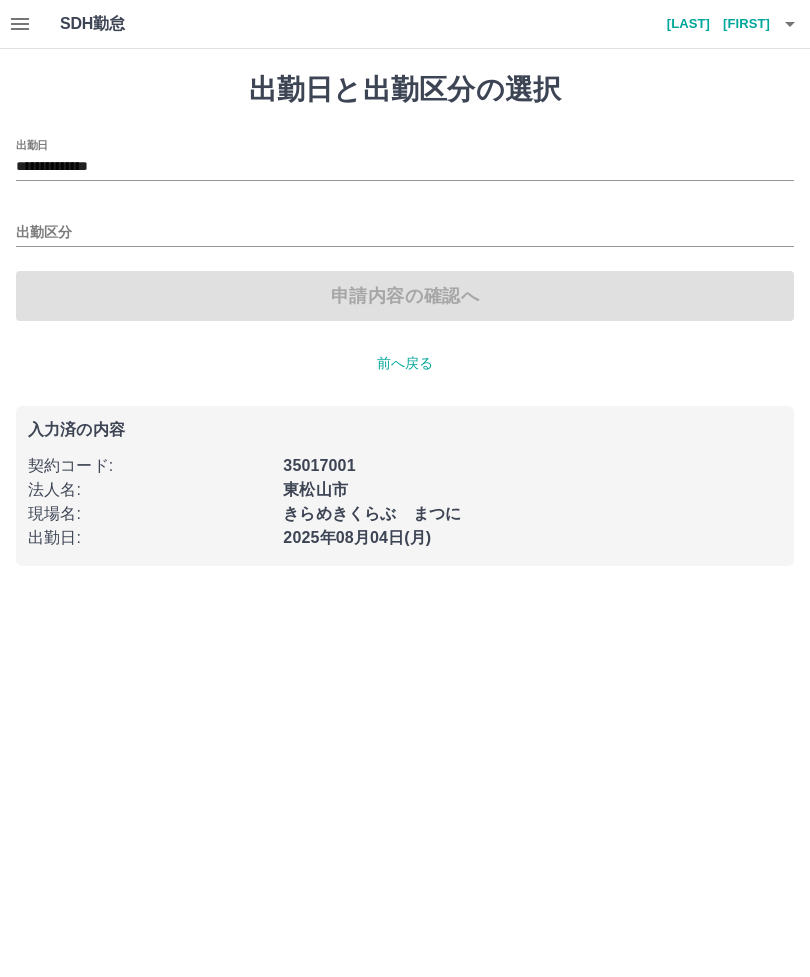 click on "出勤区分" at bounding box center [405, 233] 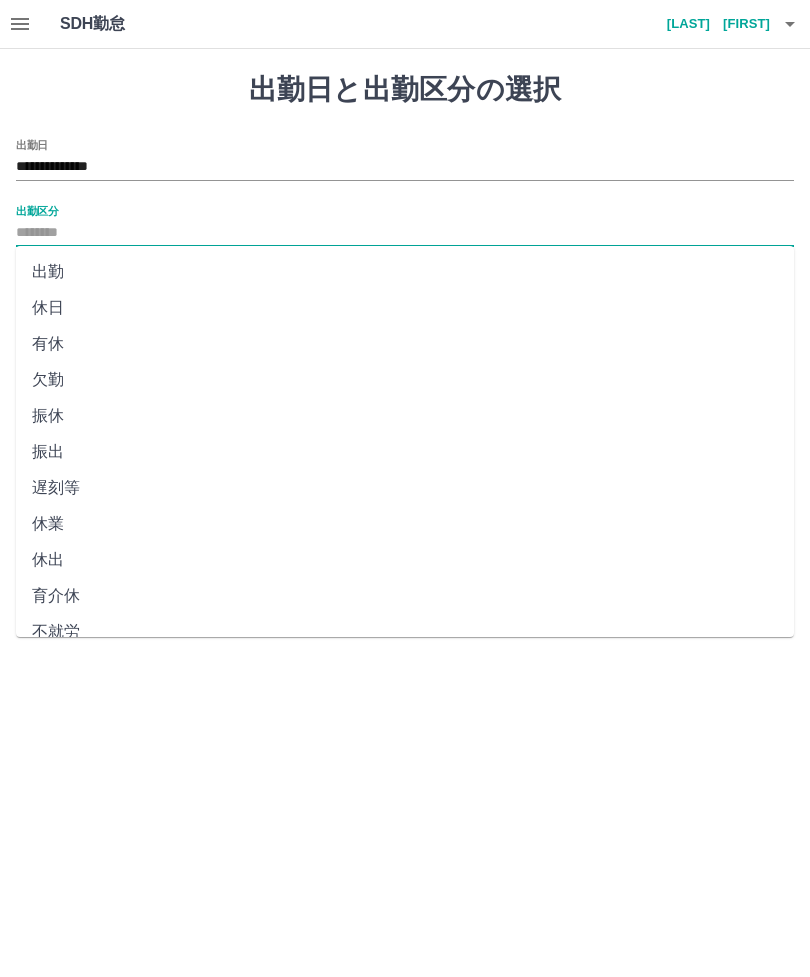 click on "出勤" at bounding box center (405, 272) 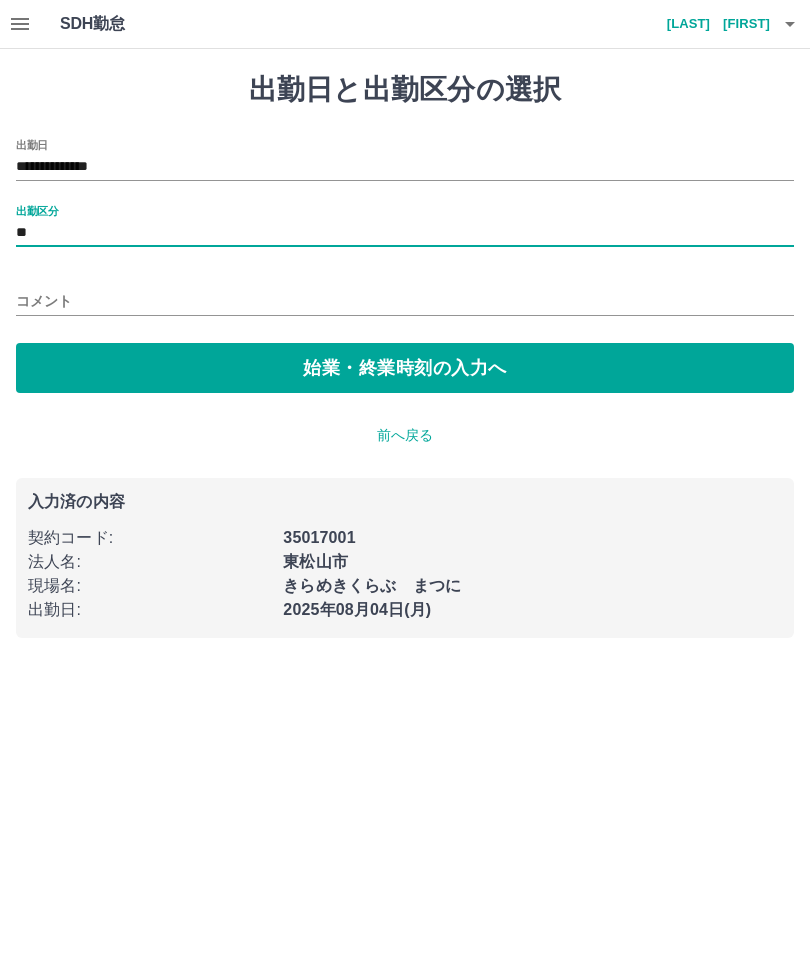 click on "始業・終業時刻の入力へ" at bounding box center (405, 368) 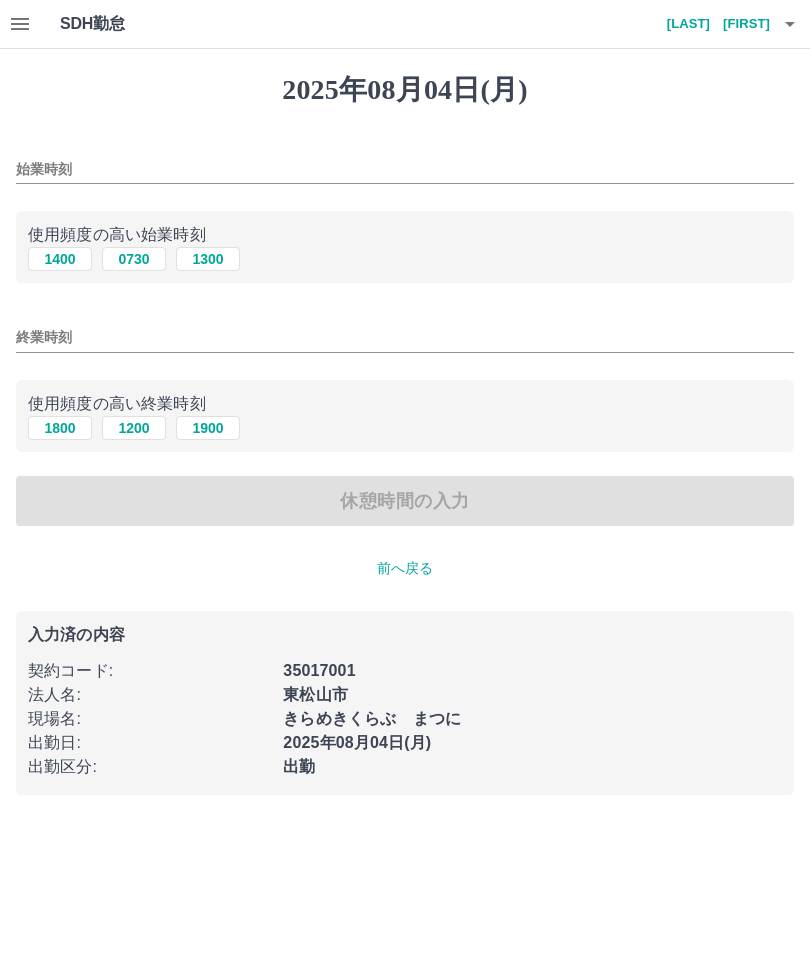 click on "始業時刻" at bounding box center (405, 169) 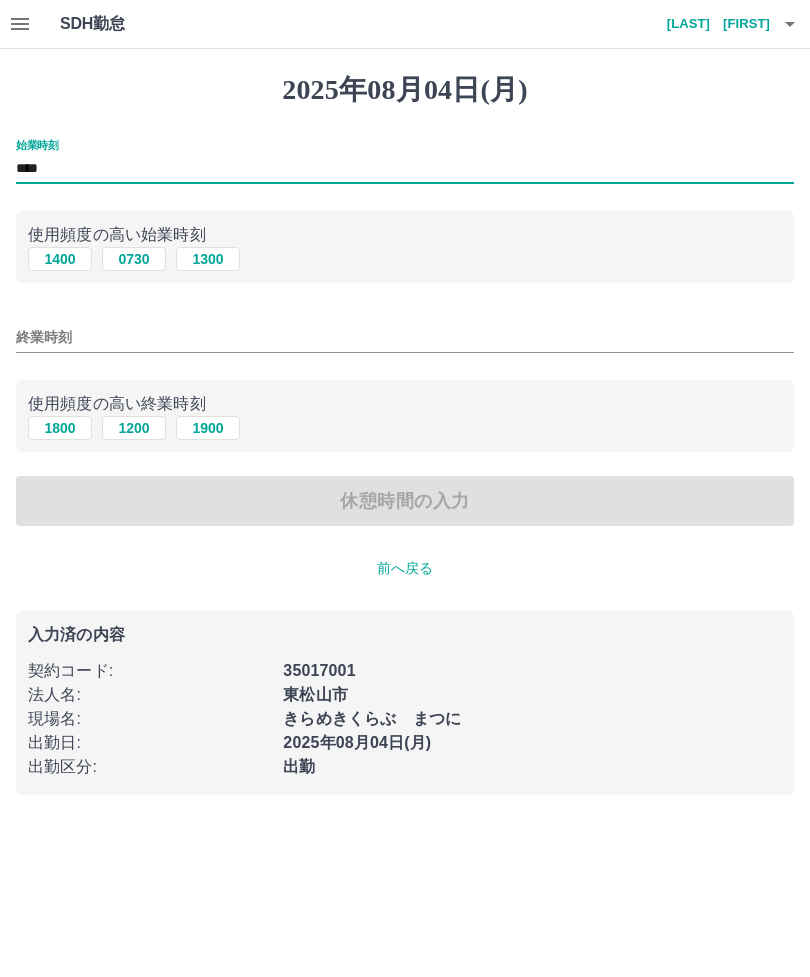 type on "****" 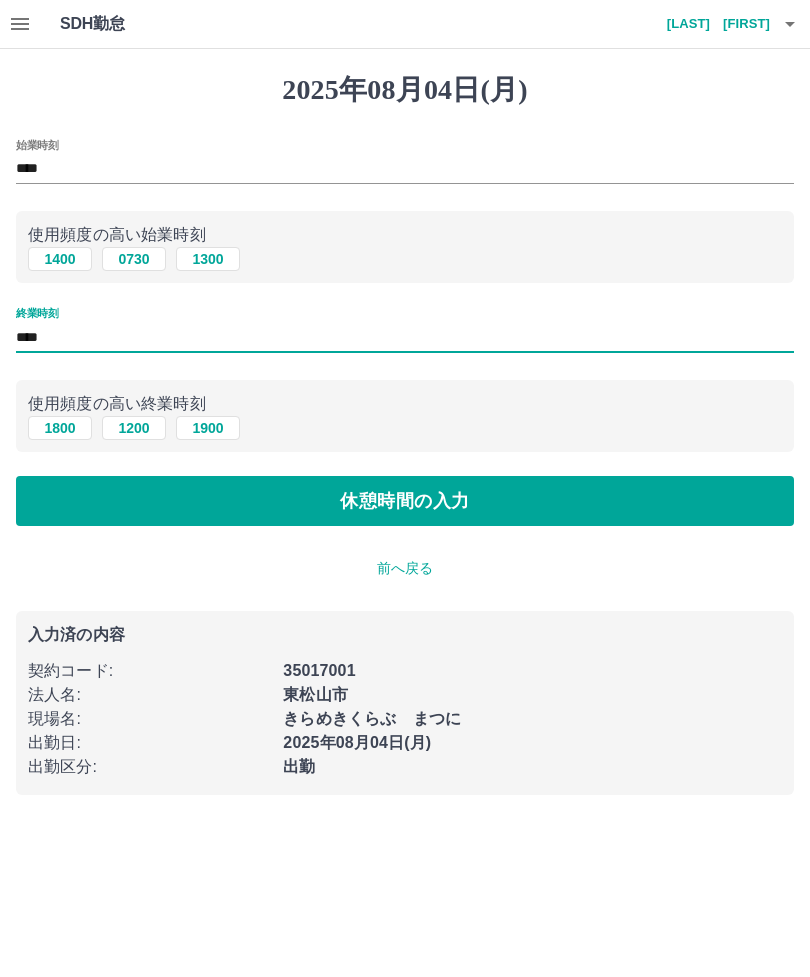 type on "****" 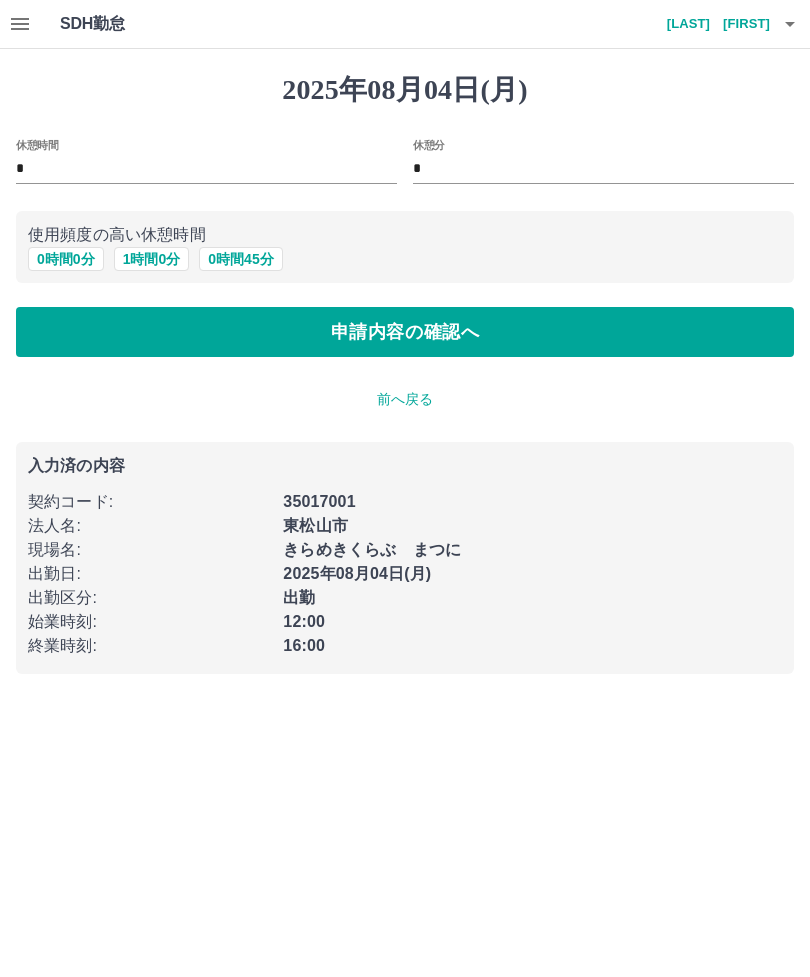 click on "0 時間 0 分" at bounding box center [66, 259] 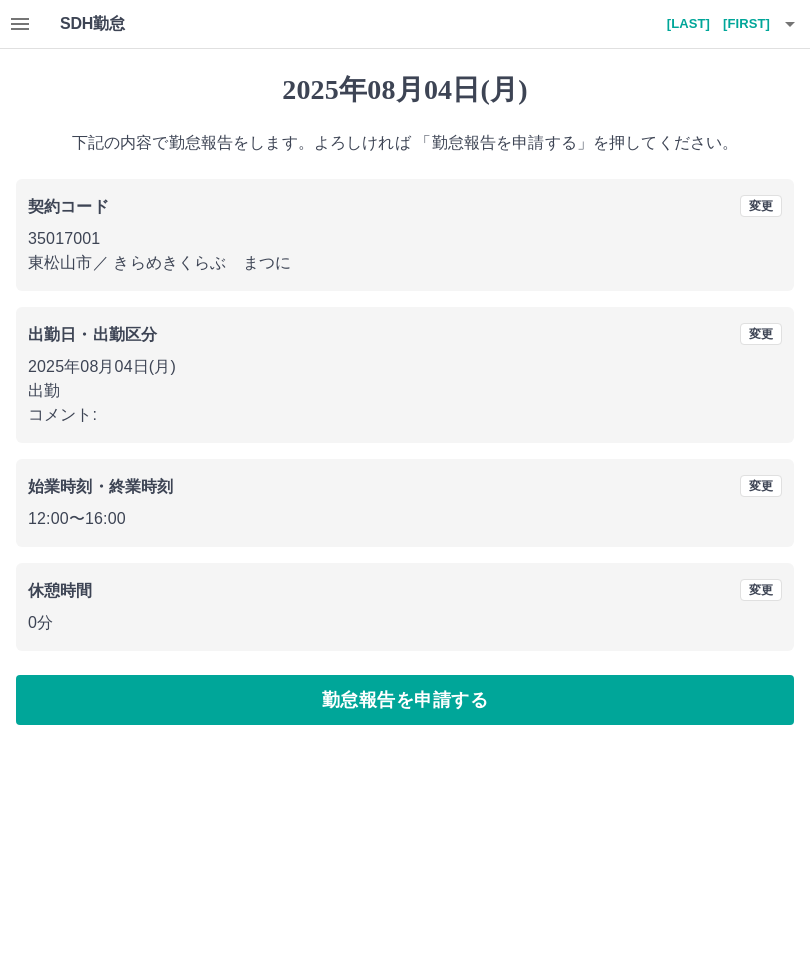 click on "勤怠報告を申請する" at bounding box center [405, 700] 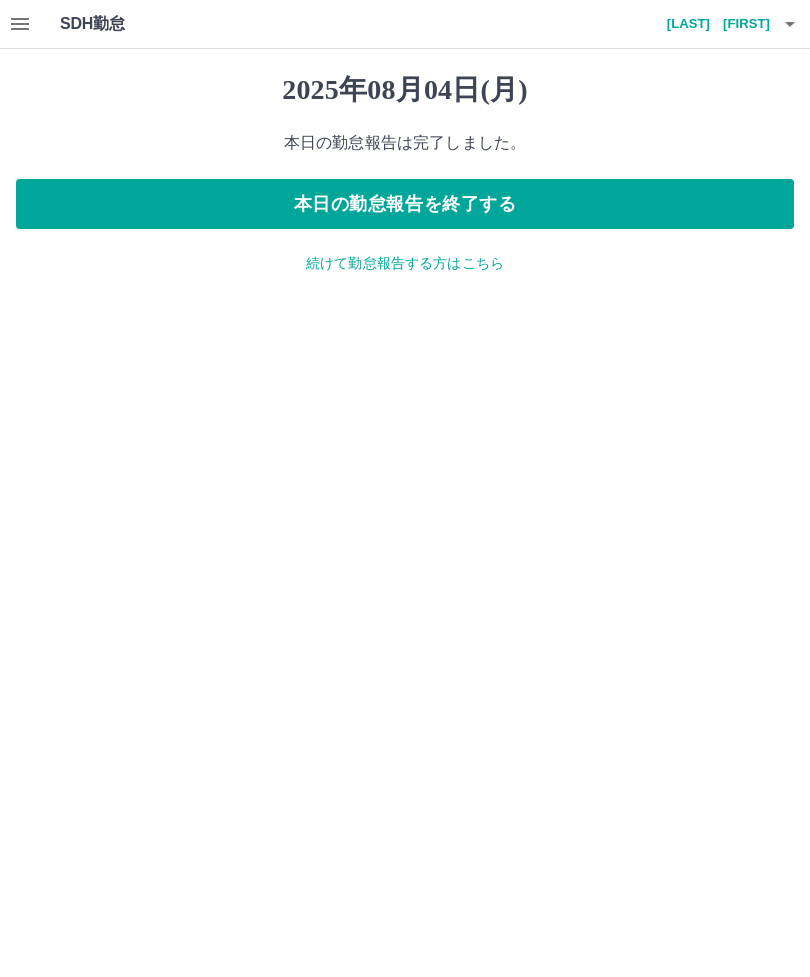 click on "続けて勤怠報告する方はこちら" at bounding box center (405, 263) 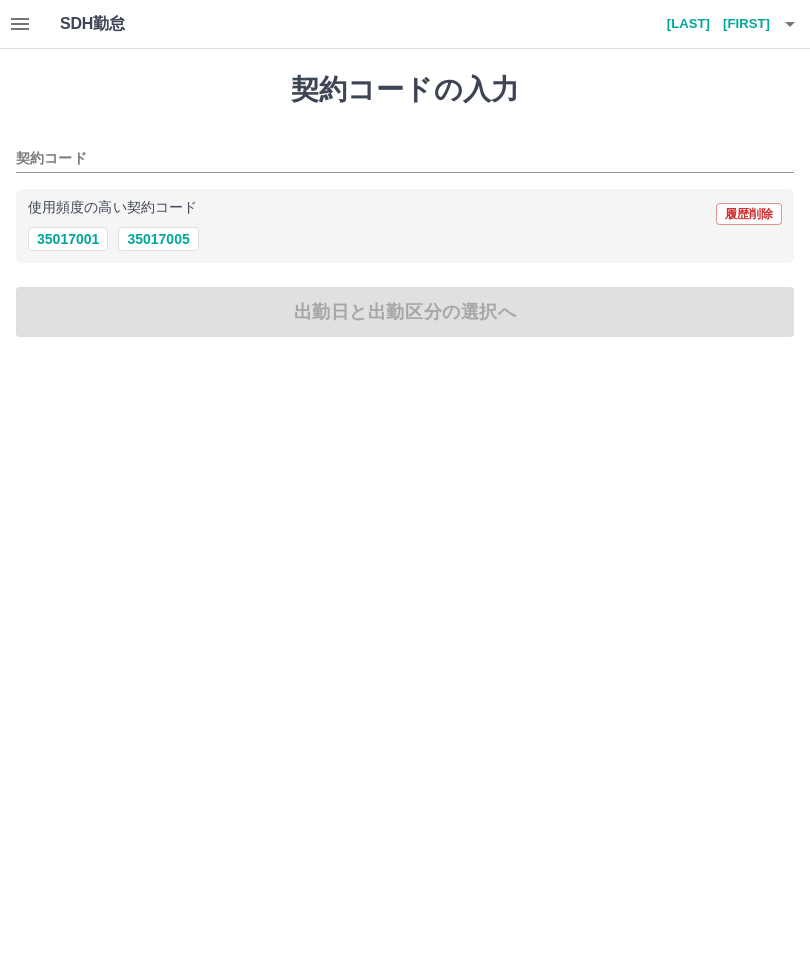 click on "35017001" at bounding box center [68, 239] 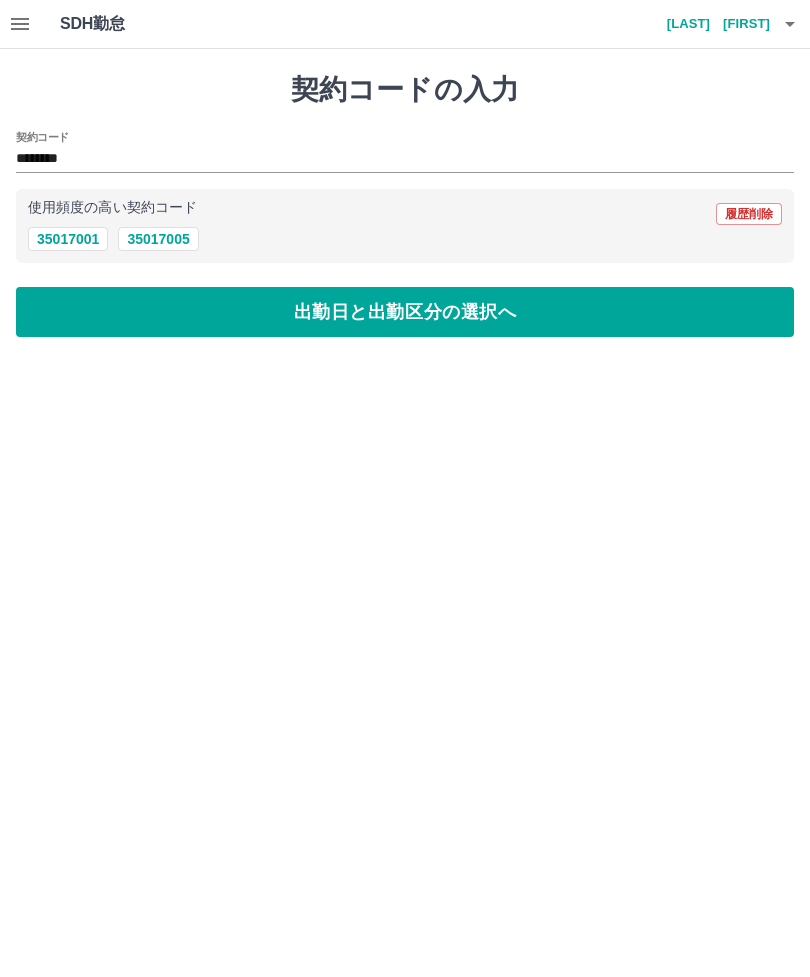type on "********" 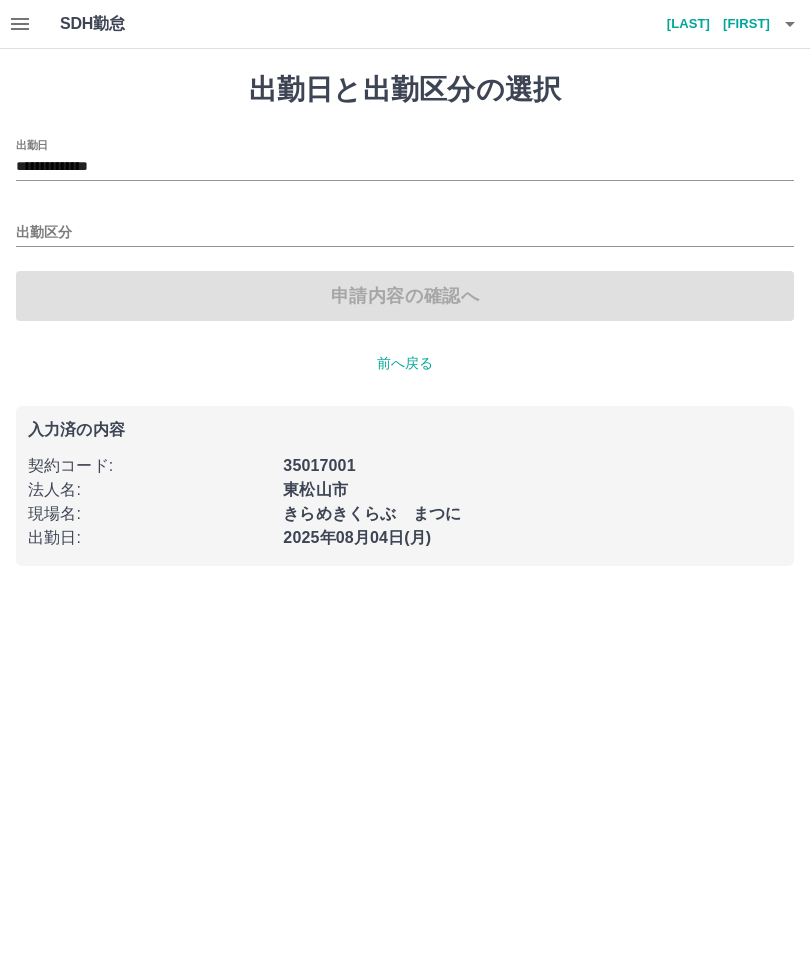click on "**********" at bounding box center [405, 167] 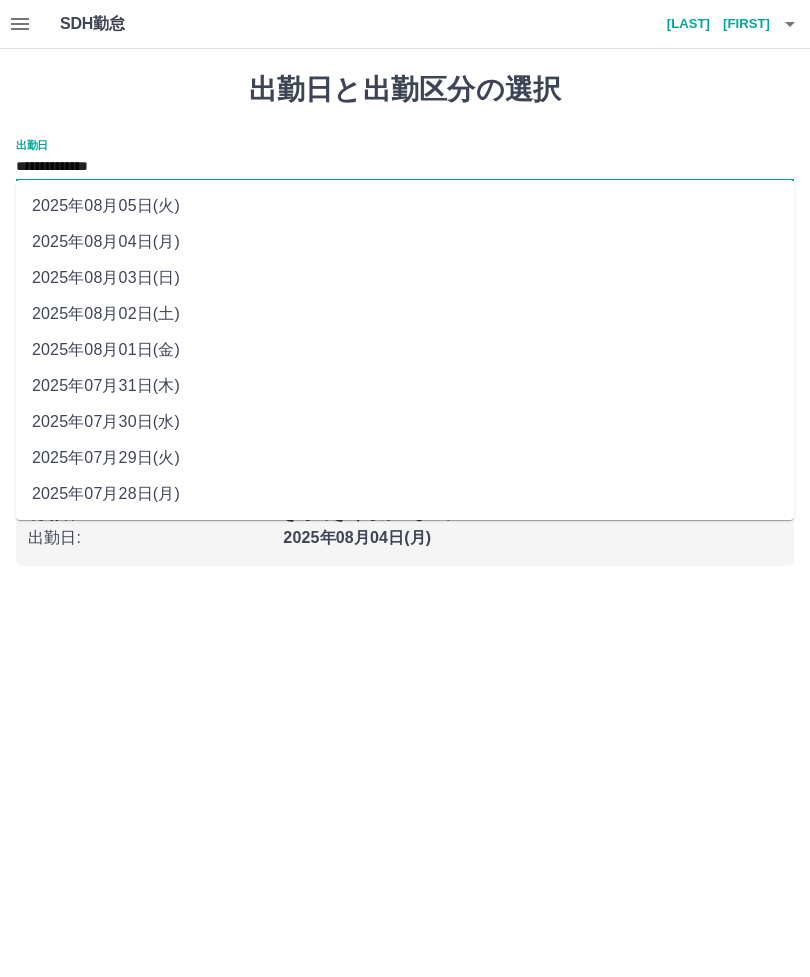 click on "2025年08月05日(火)" at bounding box center [405, 206] 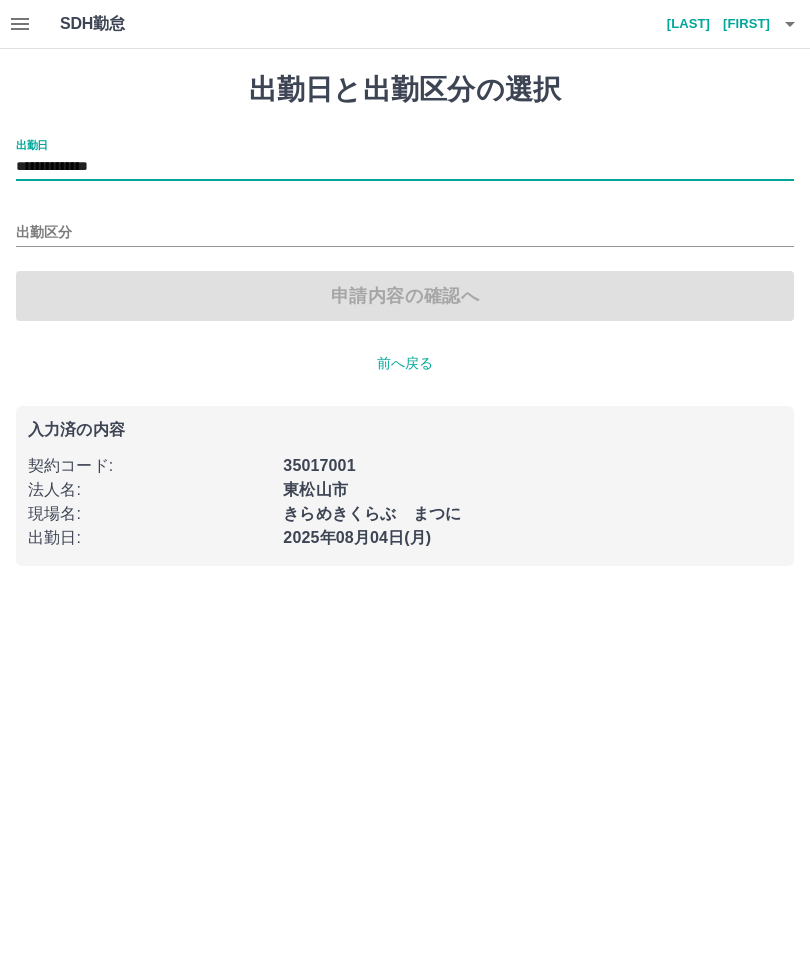 click on "出勤区分" at bounding box center [405, 233] 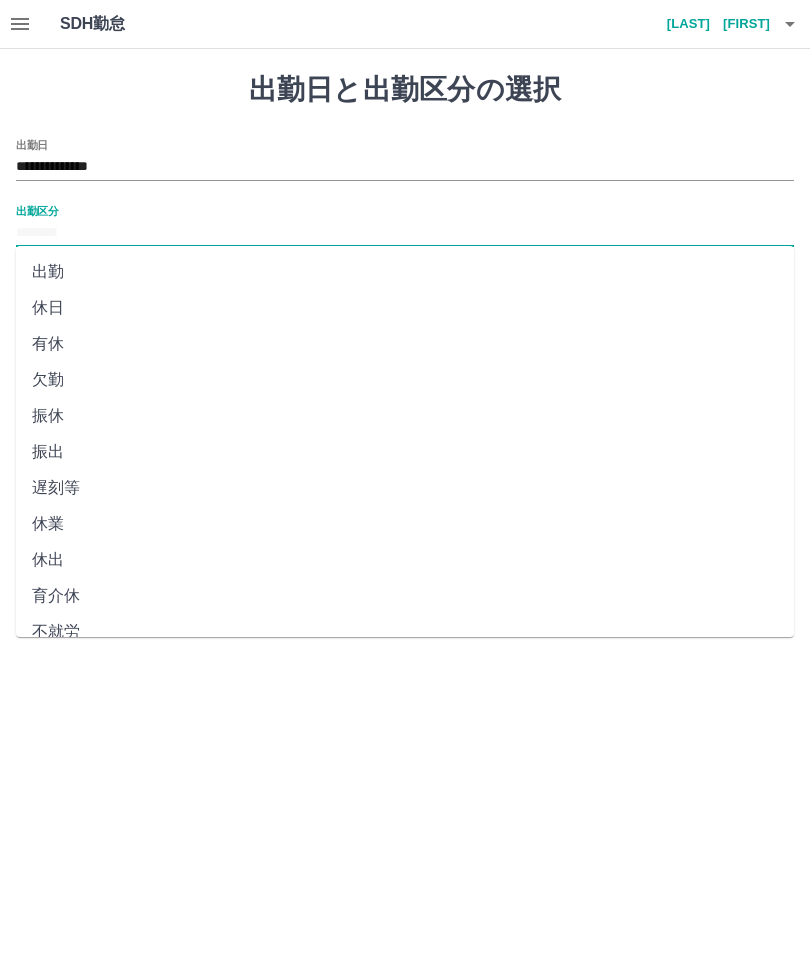 click on "休日" at bounding box center (405, 308) 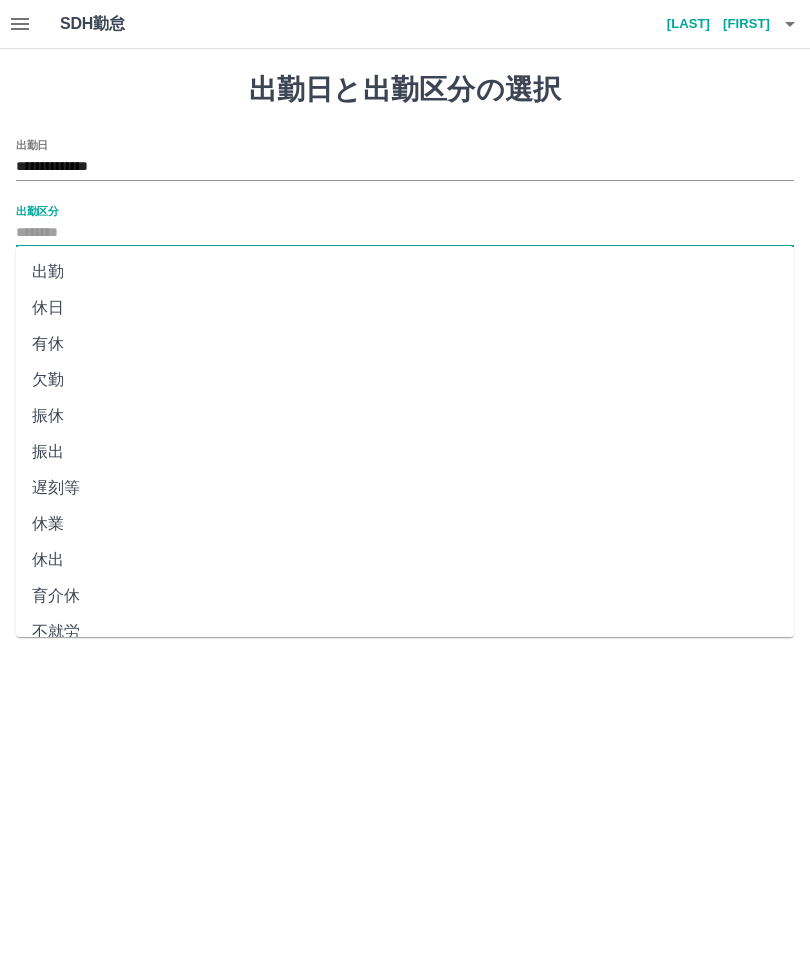 type on "**" 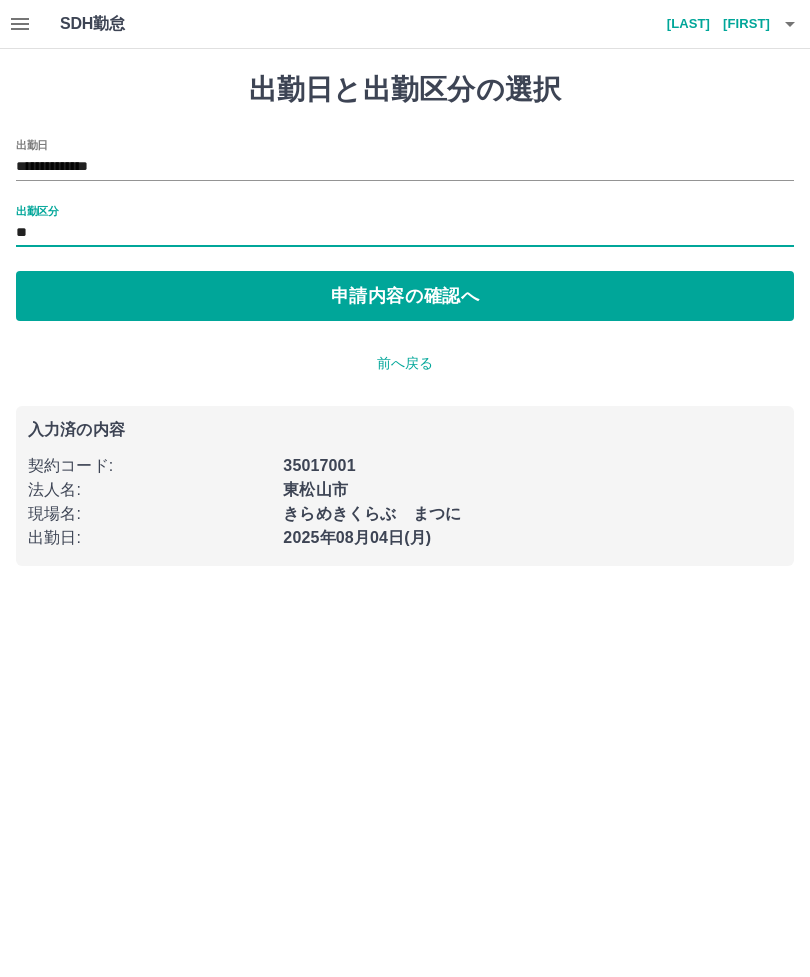 click on "申請内容の確認へ" at bounding box center (405, 296) 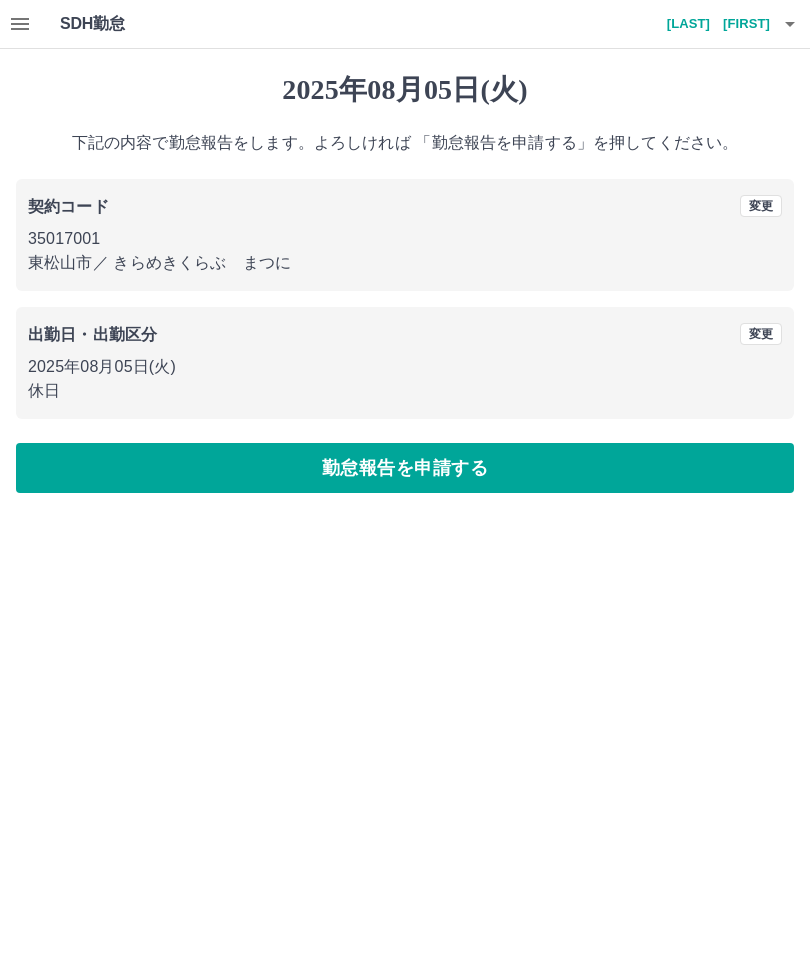 click on "勤怠報告を申請する" at bounding box center (405, 468) 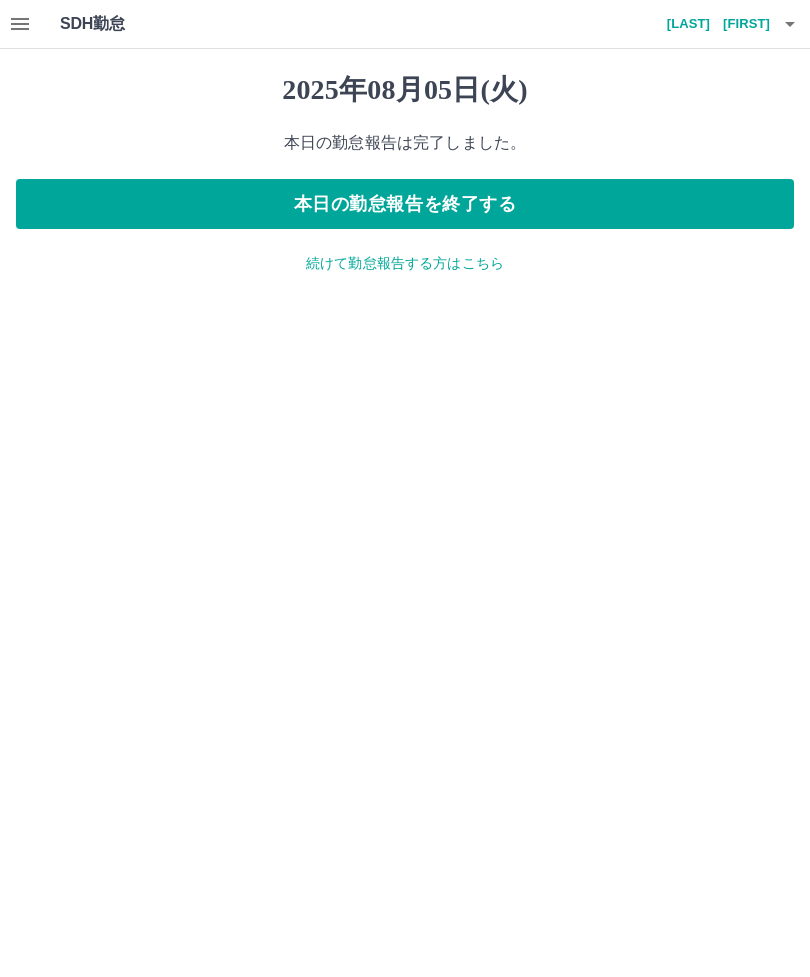 click on "[LAST]　[FIRST]" at bounding box center [710, 24] 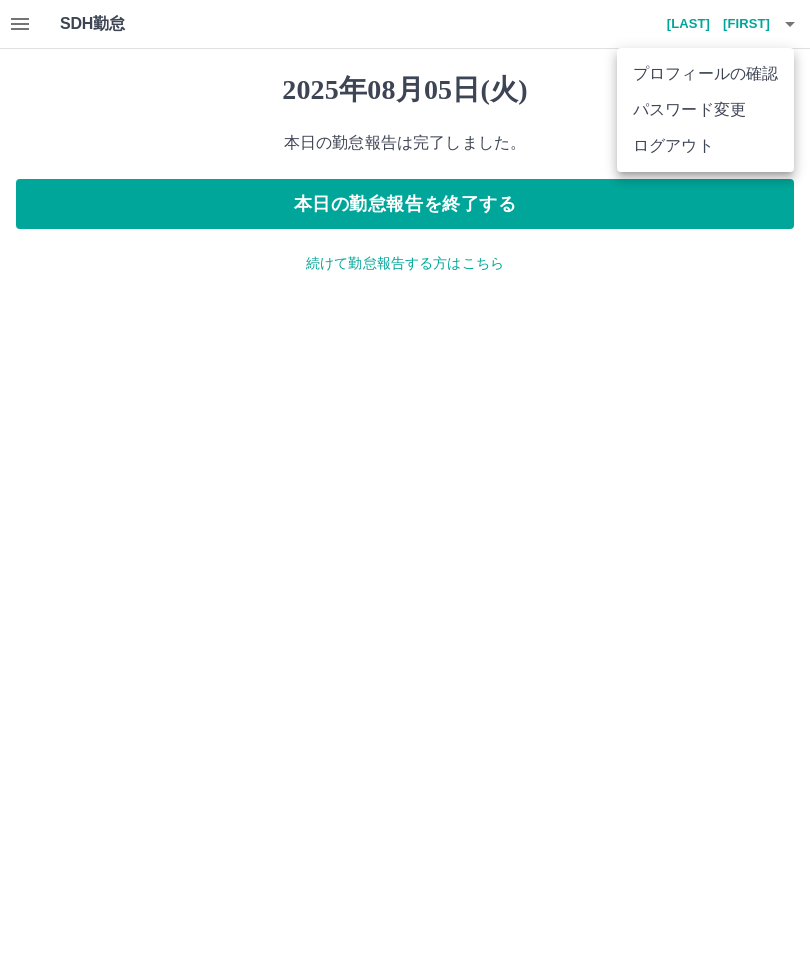 click on "ログアウト" at bounding box center [705, 146] 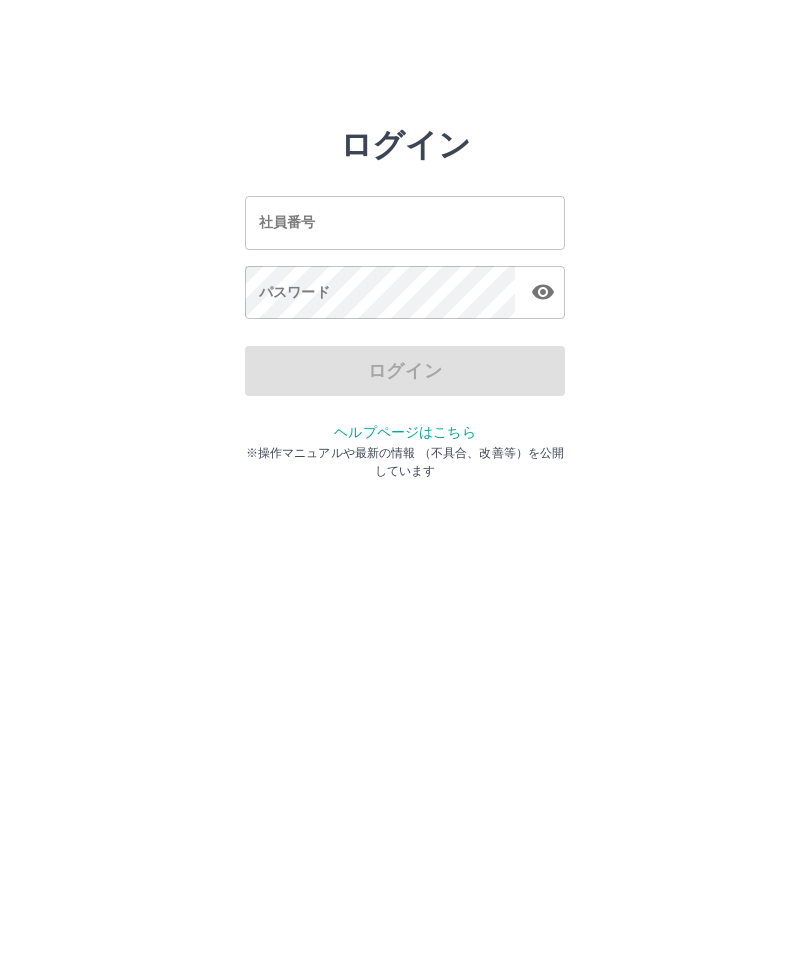 scroll, scrollTop: 0, scrollLeft: 0, axis: both 